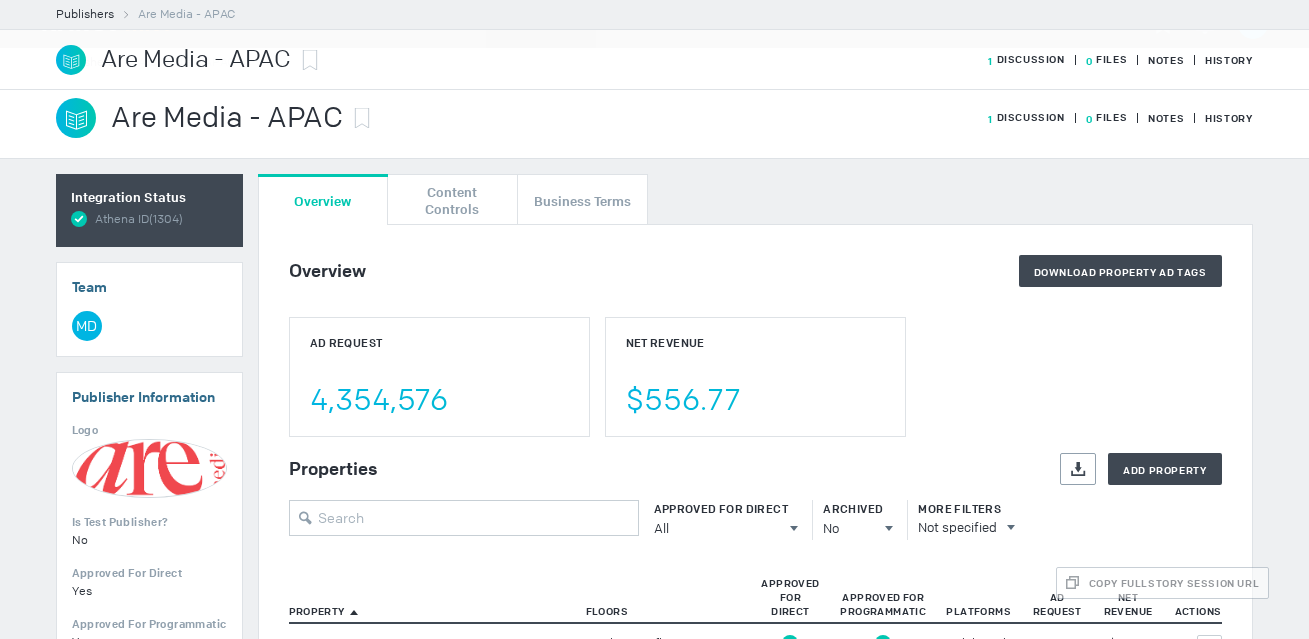 scroll, scrollTop: 0, scrollLeft: 0, axis: both 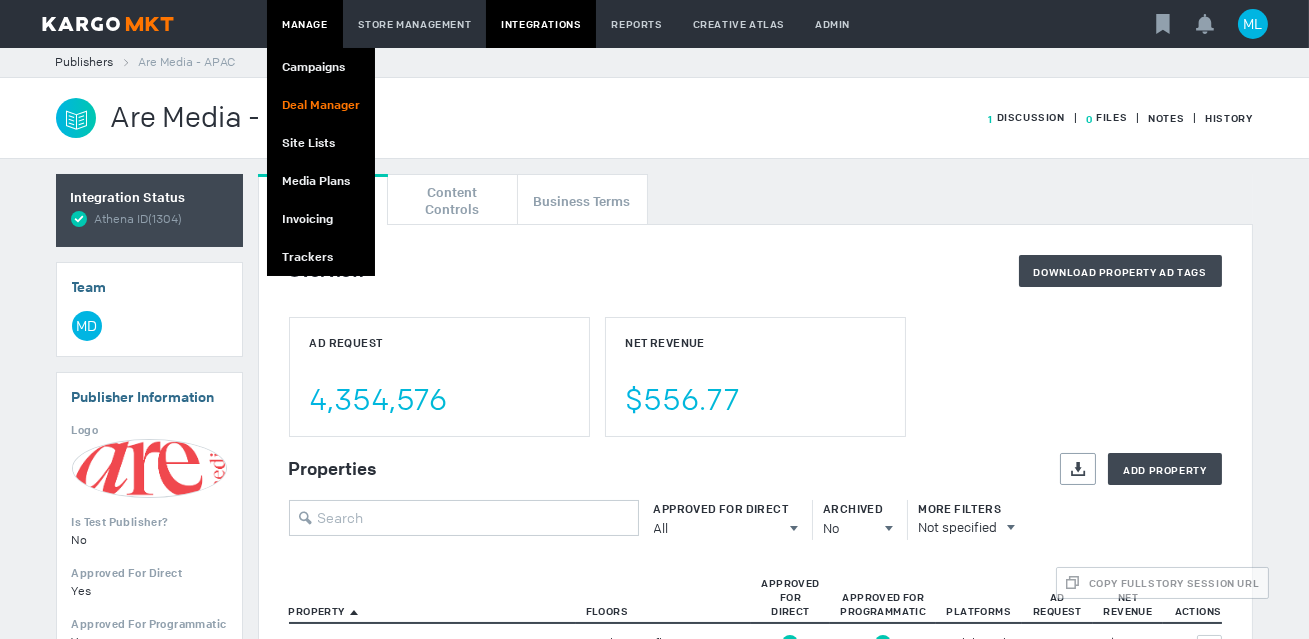click on "Deal Manager" at bounding box center [321, 105] 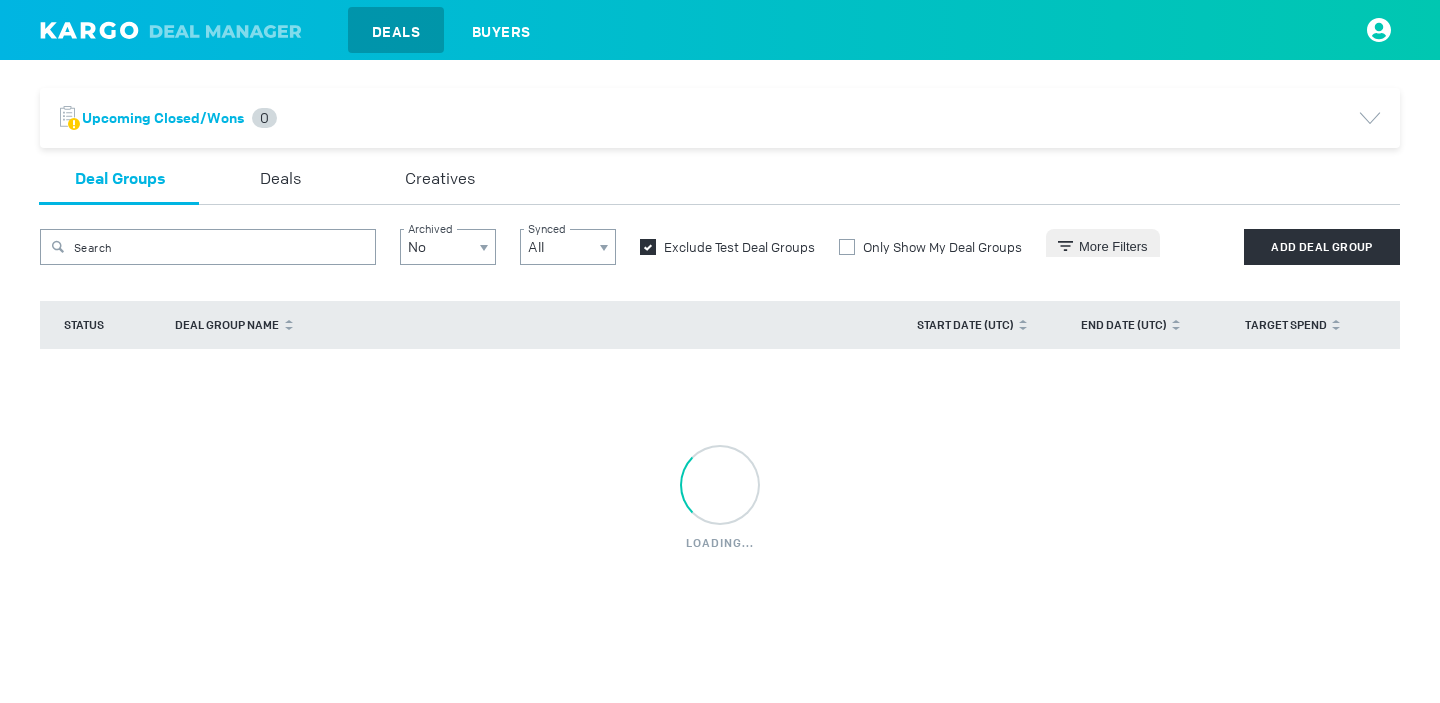 scroll, scrollTop: 0, scrollLeft: 0, axis: both 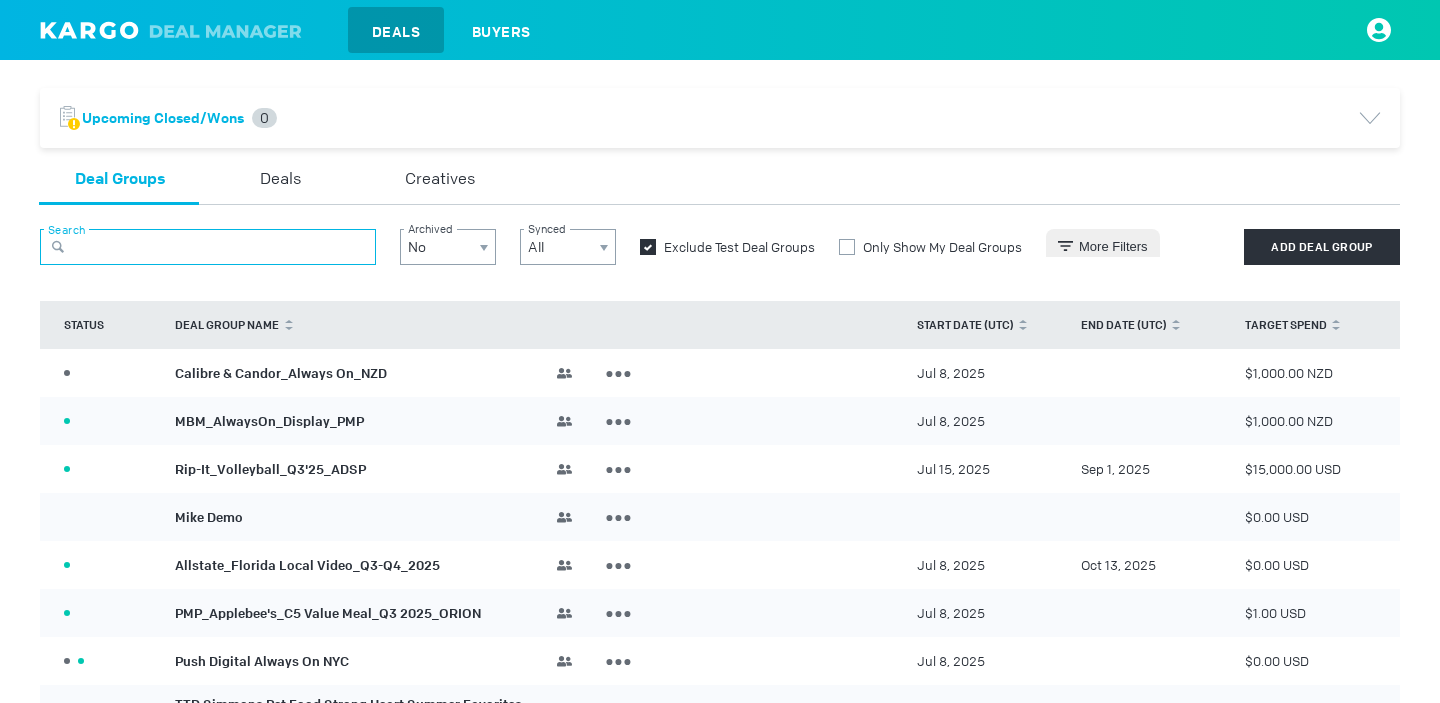 click at bounding box center [208, 247] 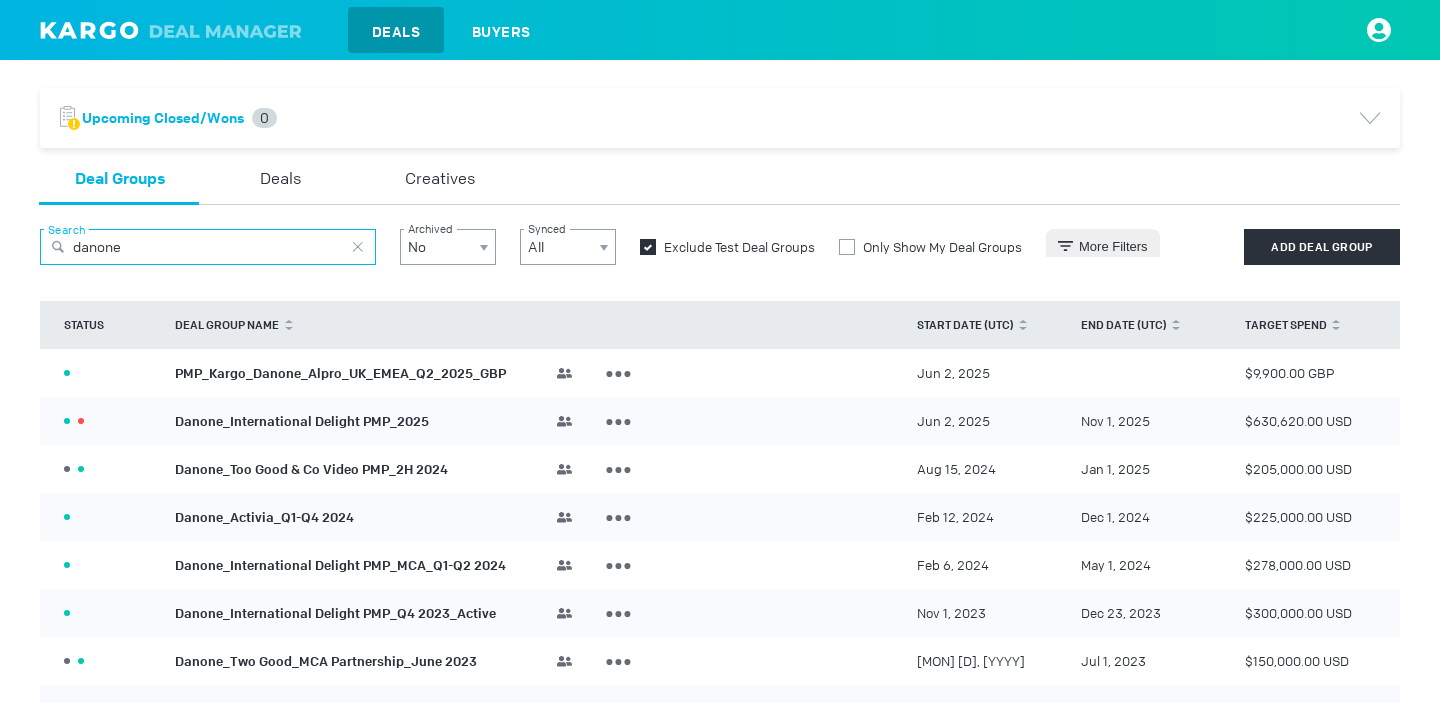type on "danone" 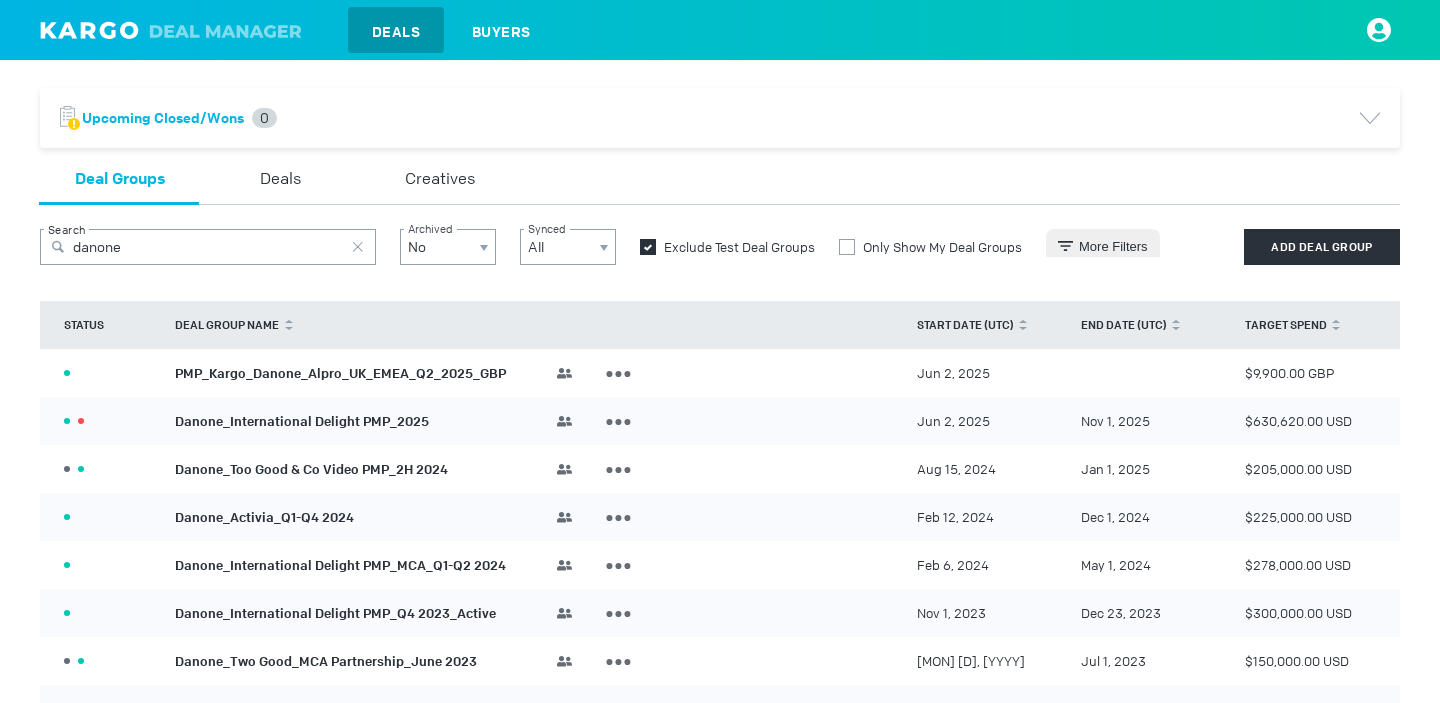 click on "PMP_Kargo_Danone_Alpro_UK_EMEA_Q2_2025_GBP" at bounding box center [340, 372] 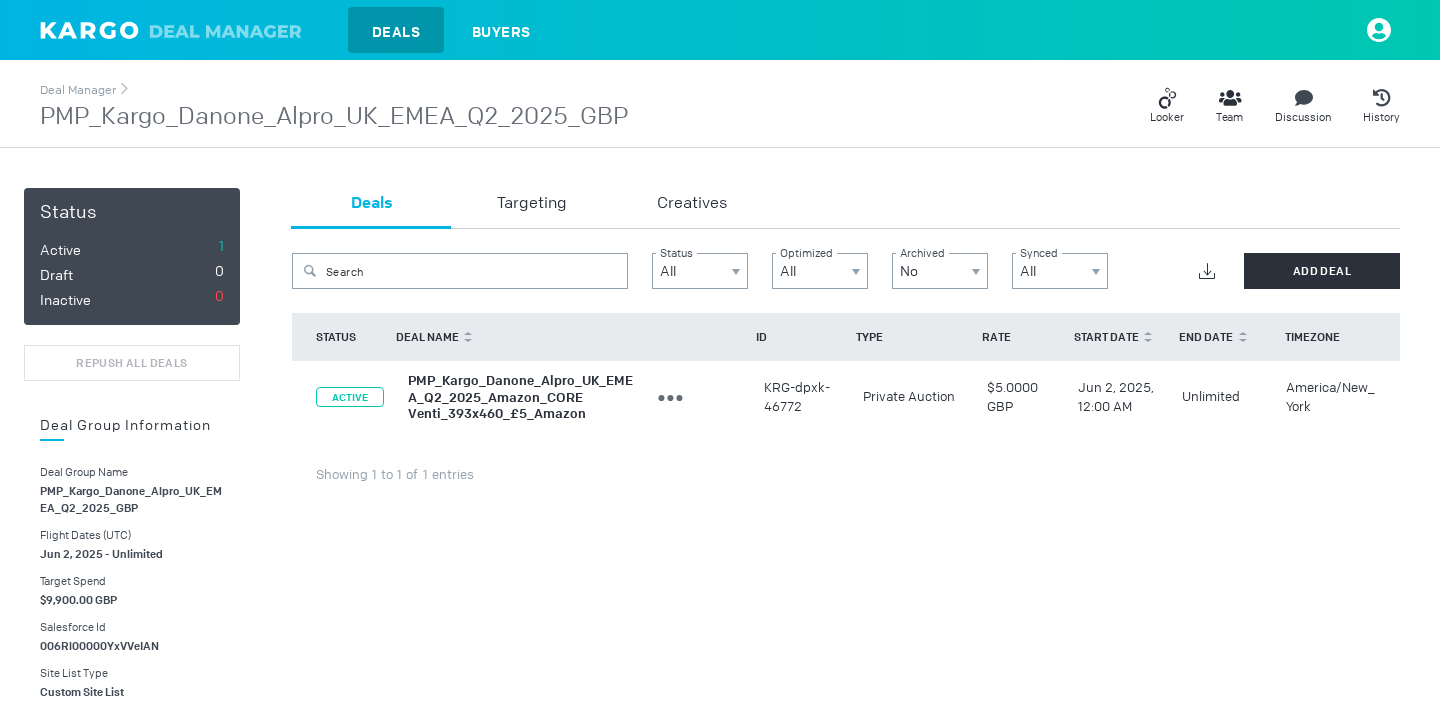 scroll, scrollTop: 9, scrollLeft: 0, axis: vertical 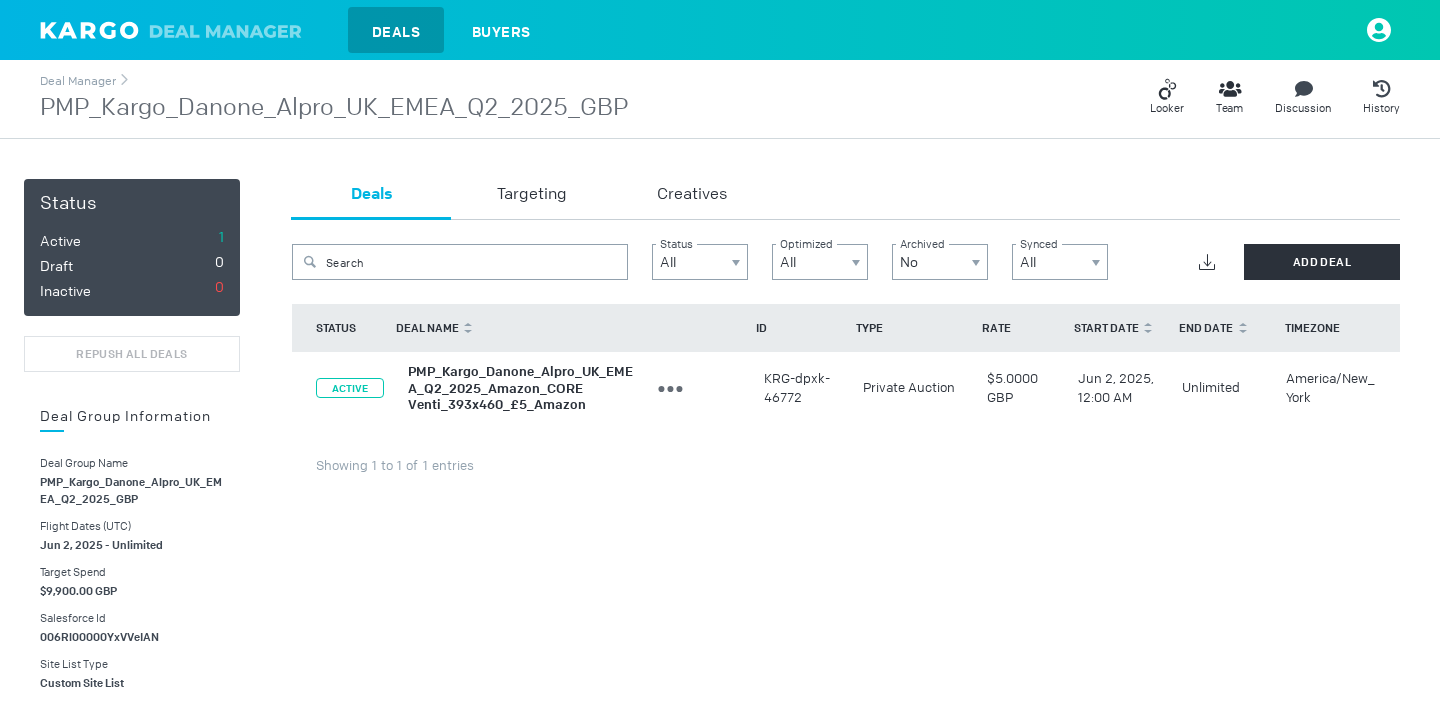 click on "PMP_Kargo_Danone_Alpro_UK_EMEA_Q2_2025_Amazon_CORE Venti_393x460_£5_Amazon" at bounding box center [520, 388] 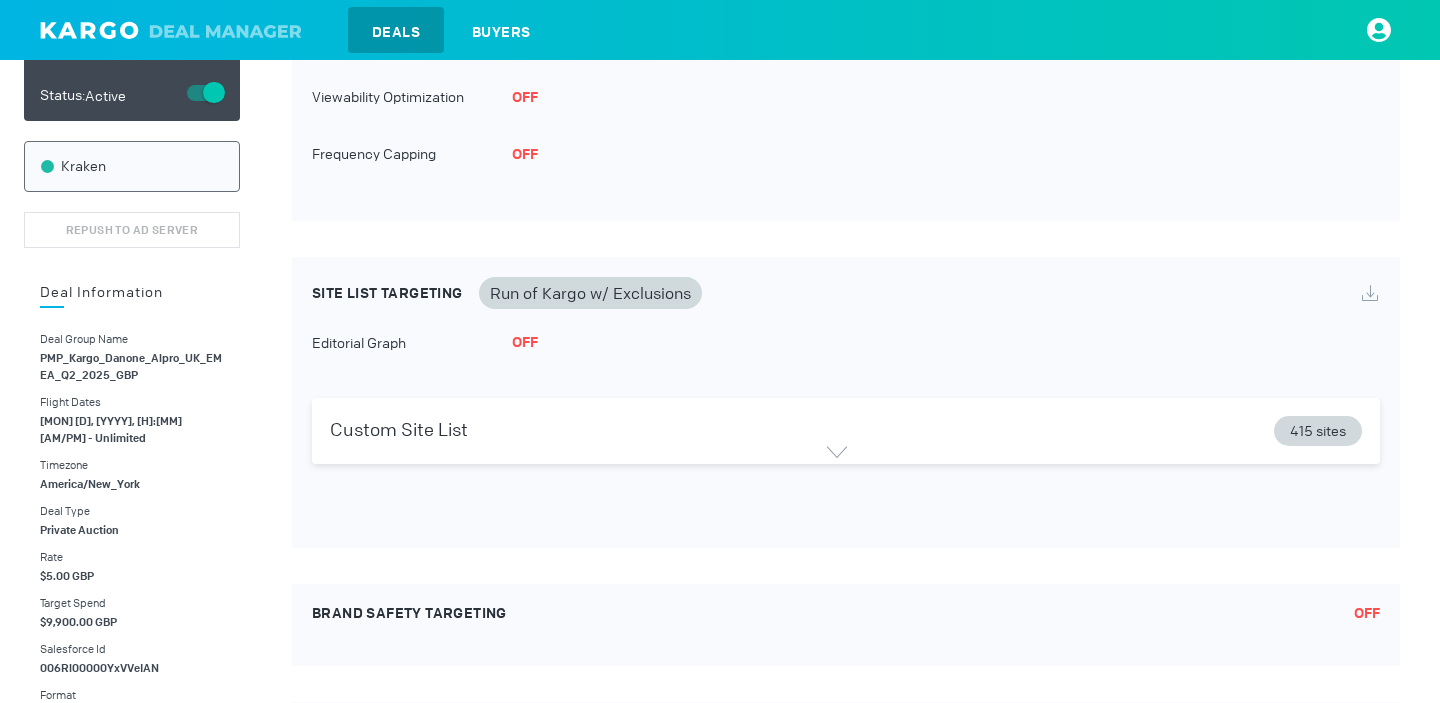 scroll, scrollTop: 305, scrollLeft: 0, axis: vertical 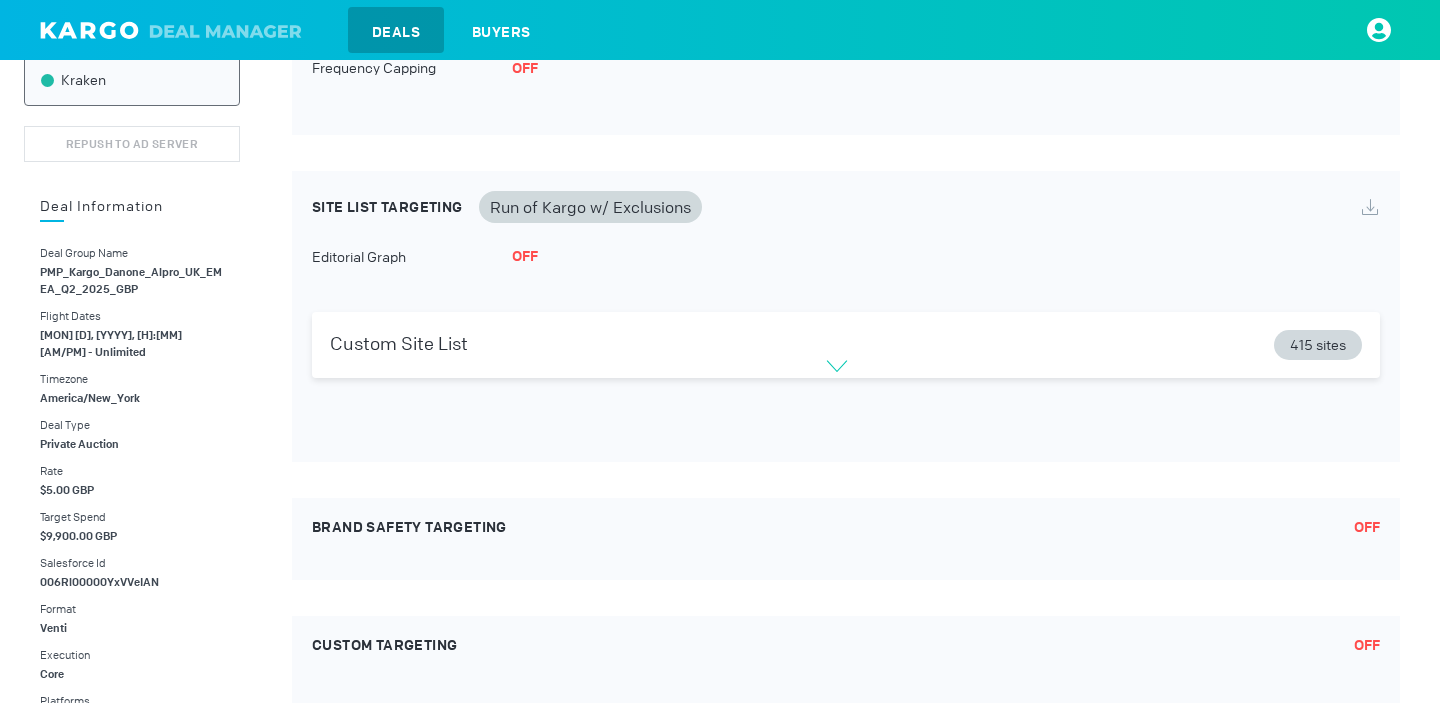 click at bounding box center (837, 366) 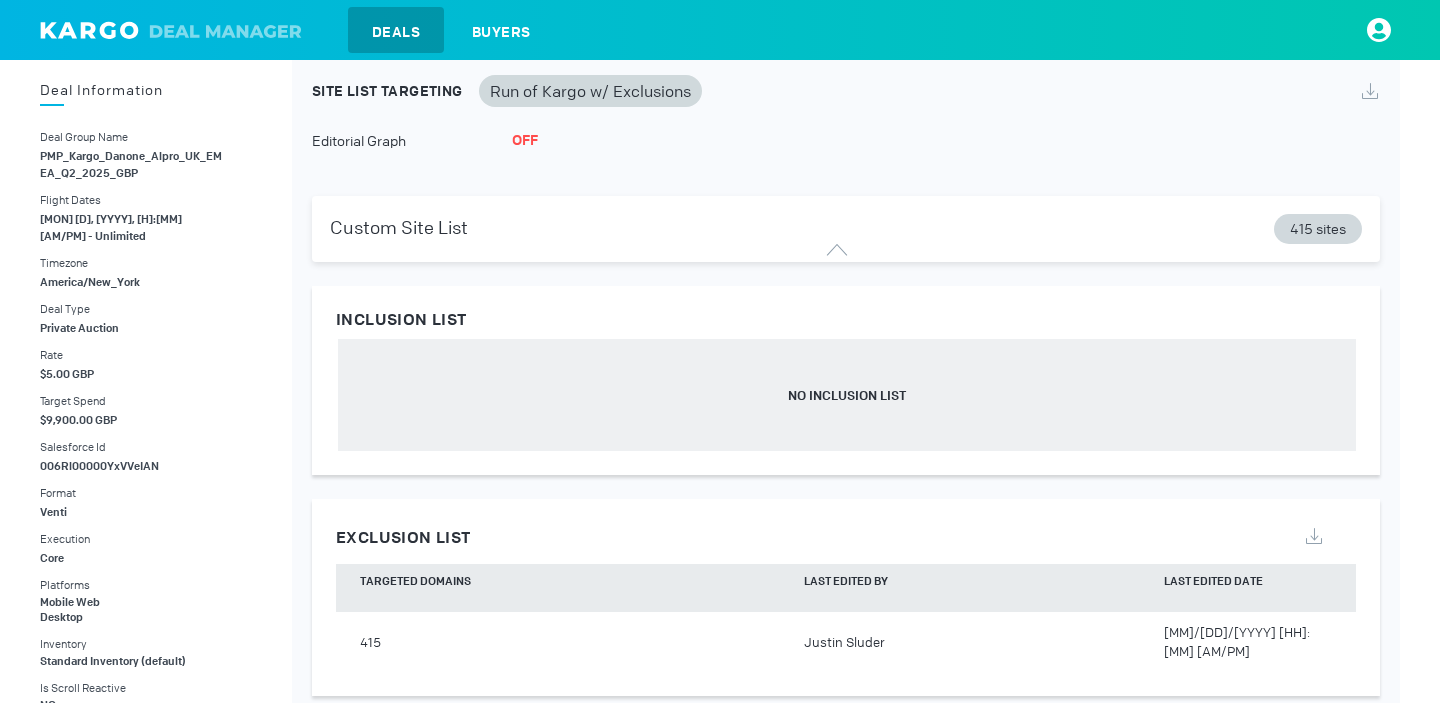 scroll, scrollTop: 422, scrollLeft: 0, axis: vertical 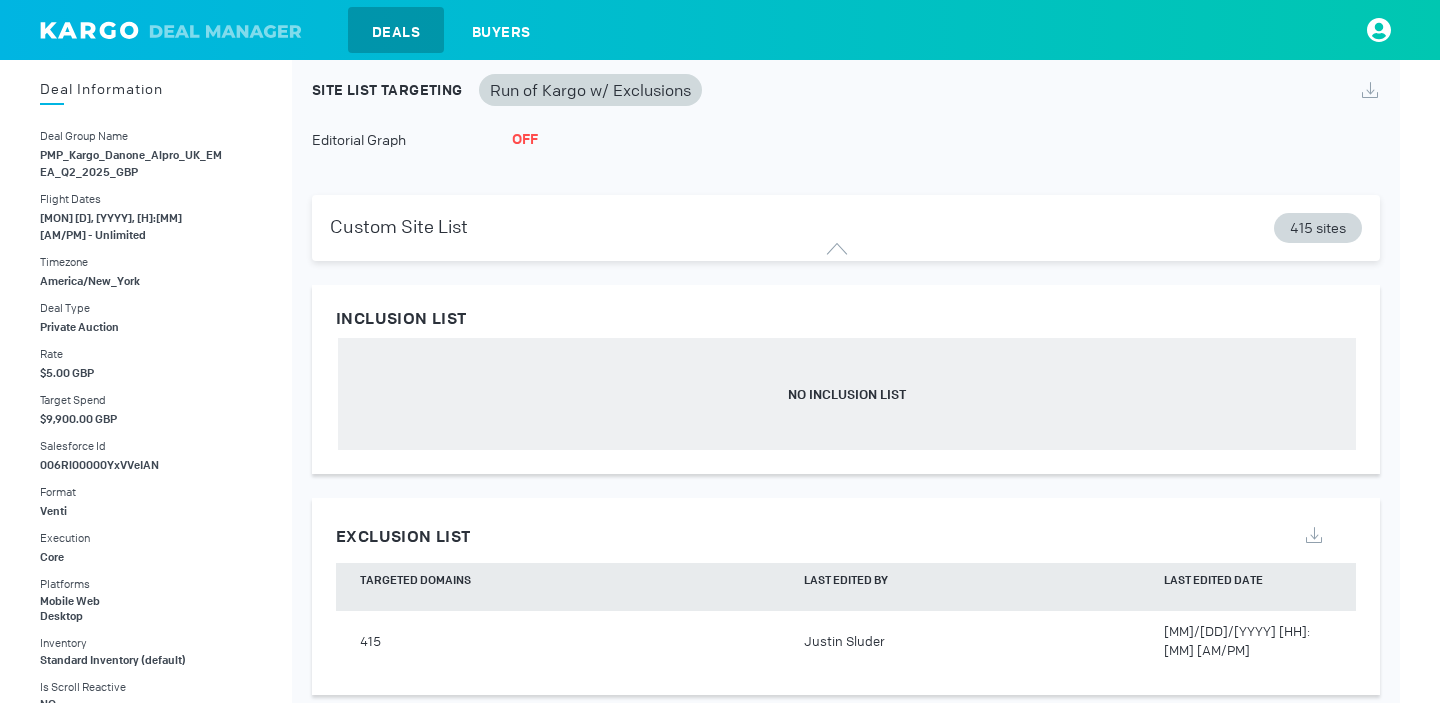click on "Site List Targeting Run of Kargo w/ Exclusions Editorial Graph  OFF   Custom Site List  415 sites Inclusion list  NO INCLUSION LIST  Exclusion list TARGETED DOMAINS LAST EDITED BY [NAME] LAST EDITED DATE 415 [FIRST] [LAST] [MM]/[DD]/[YYYY] [HH]:[MM] [AM/PM] yes yes yes yes                          yes yes" at bounding box center (846, 404) 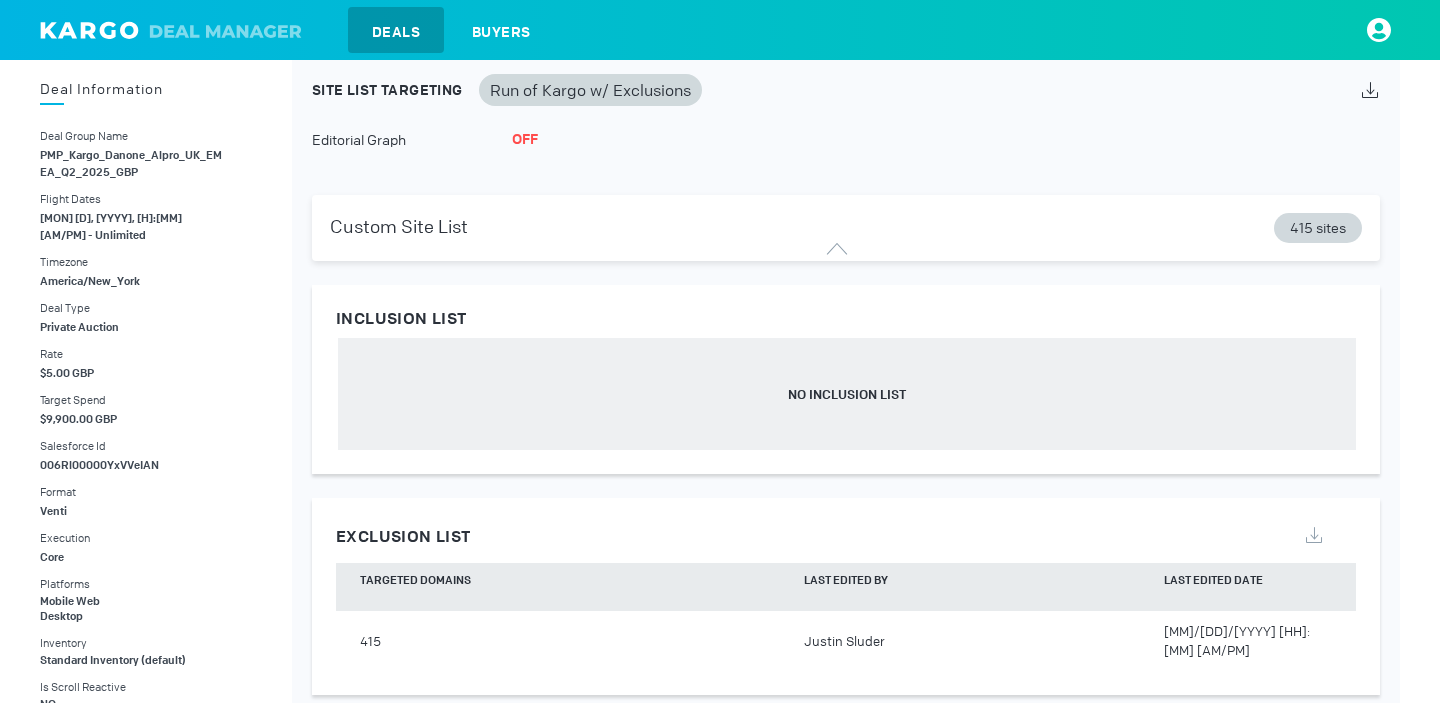 click at bounding box center [1370, 90] 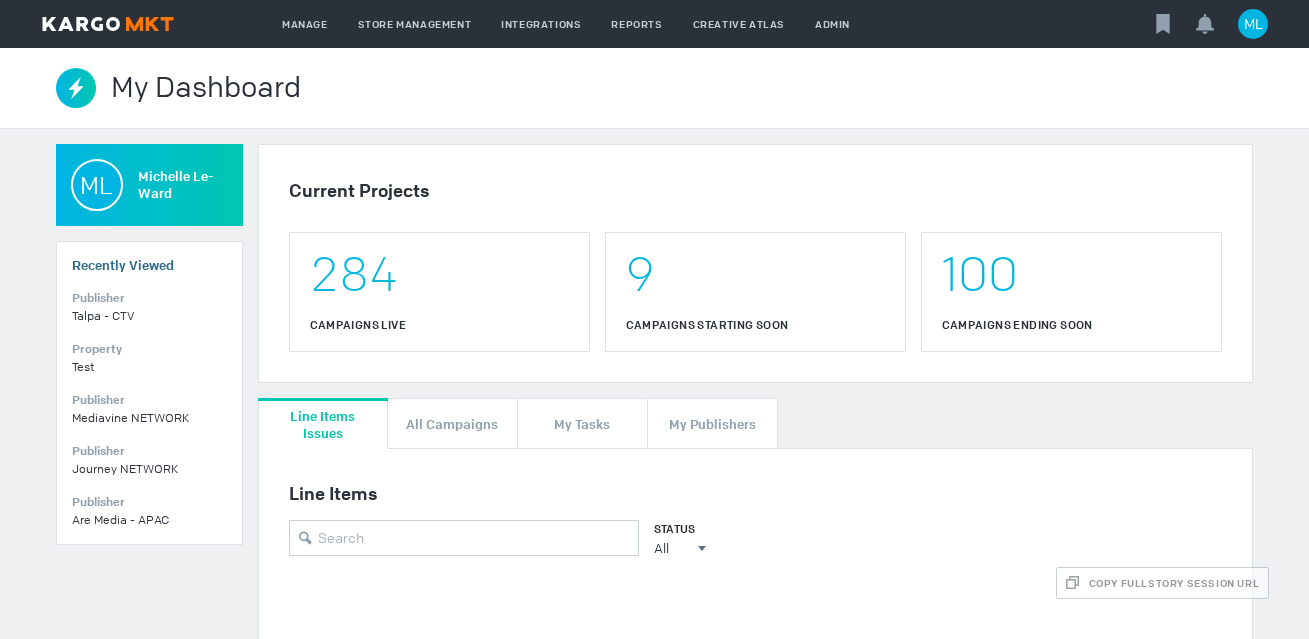 scroll, scrollTop: 0, scrollLeft: 0, axis: both 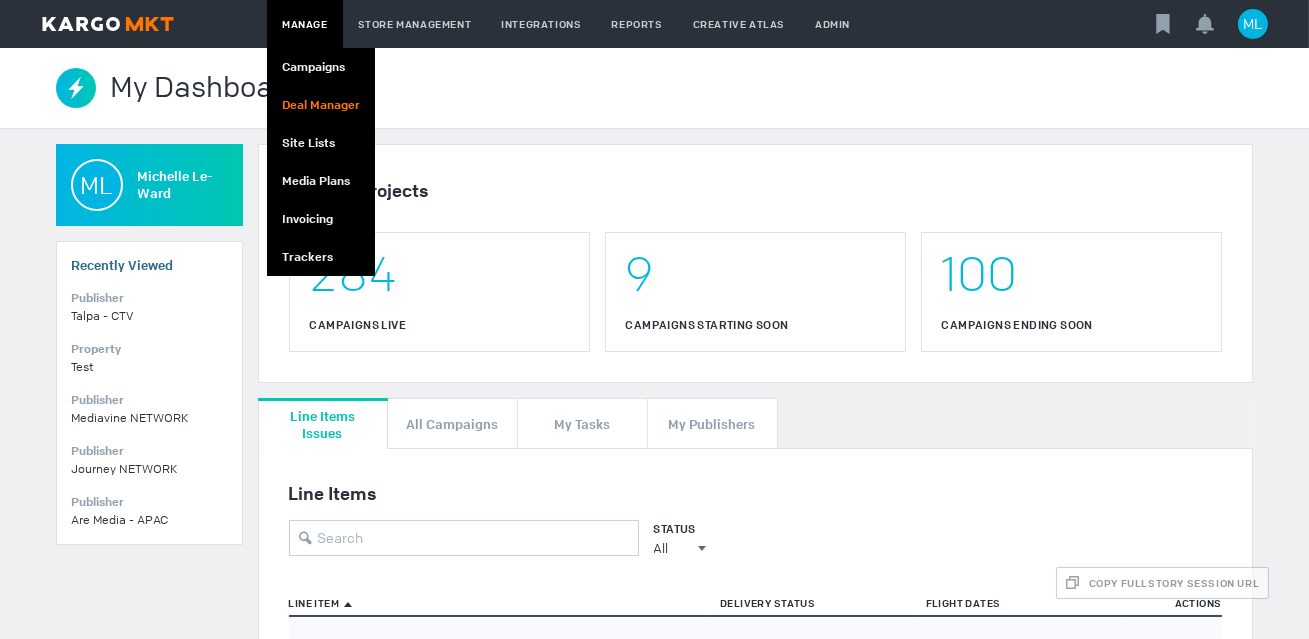 click on "Deal Manager" at bounding box center [321, 105] 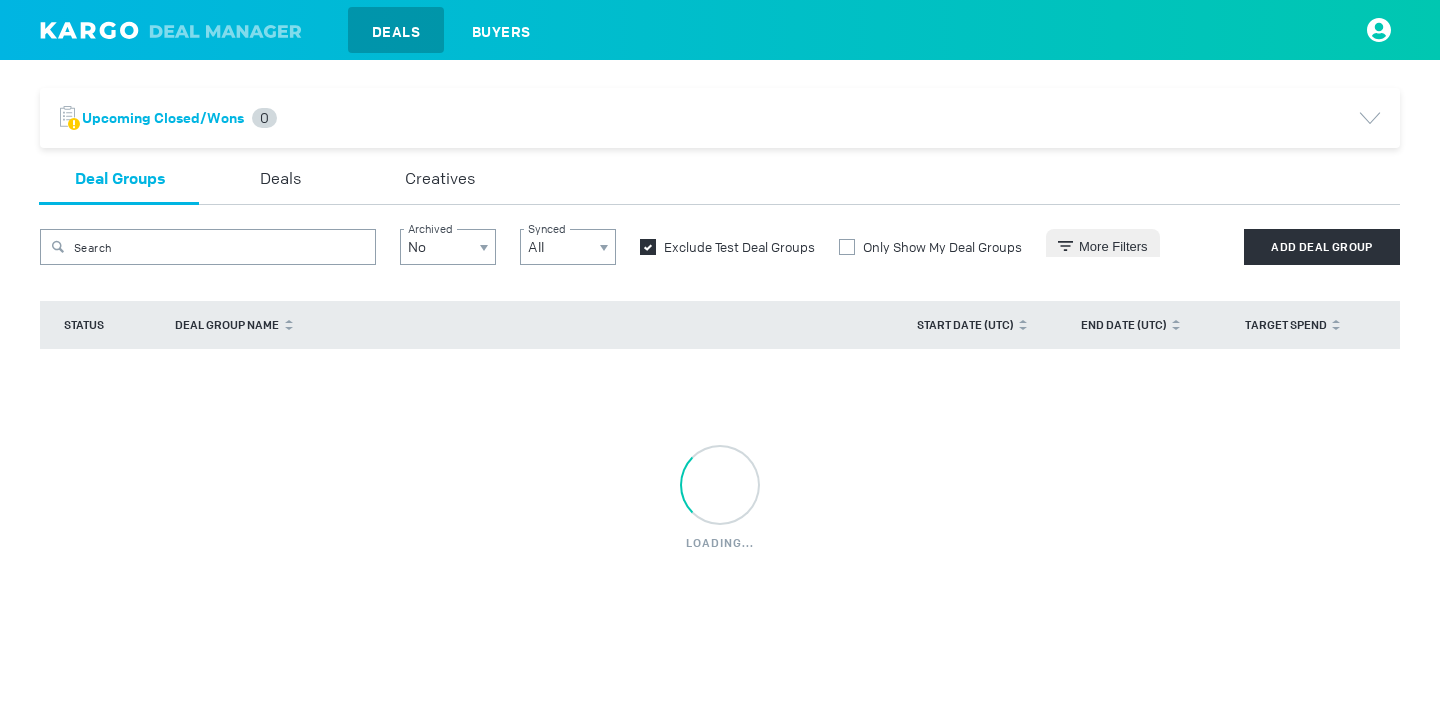 scroll, scrollTop: 0, scrollLeft: 0, axis: both 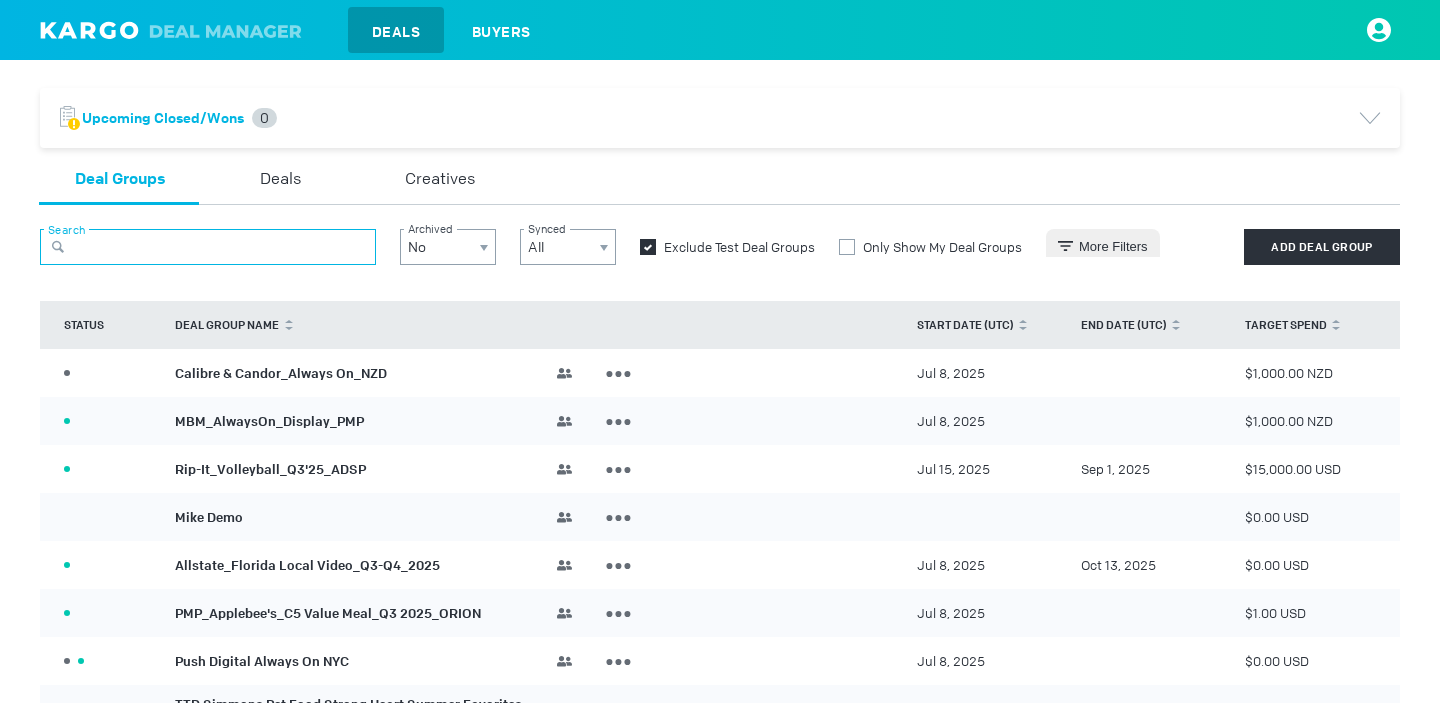 click at bounding box center (208, 247) 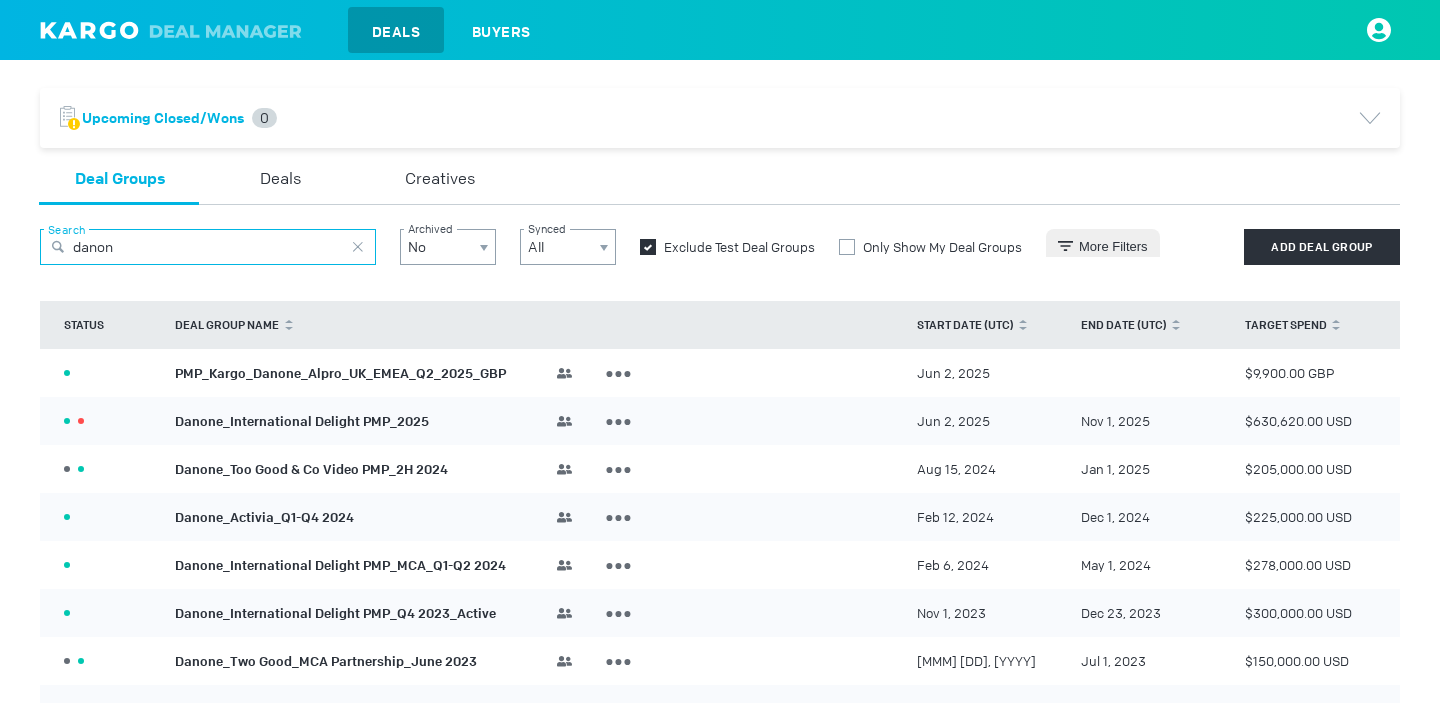 type on "danon" 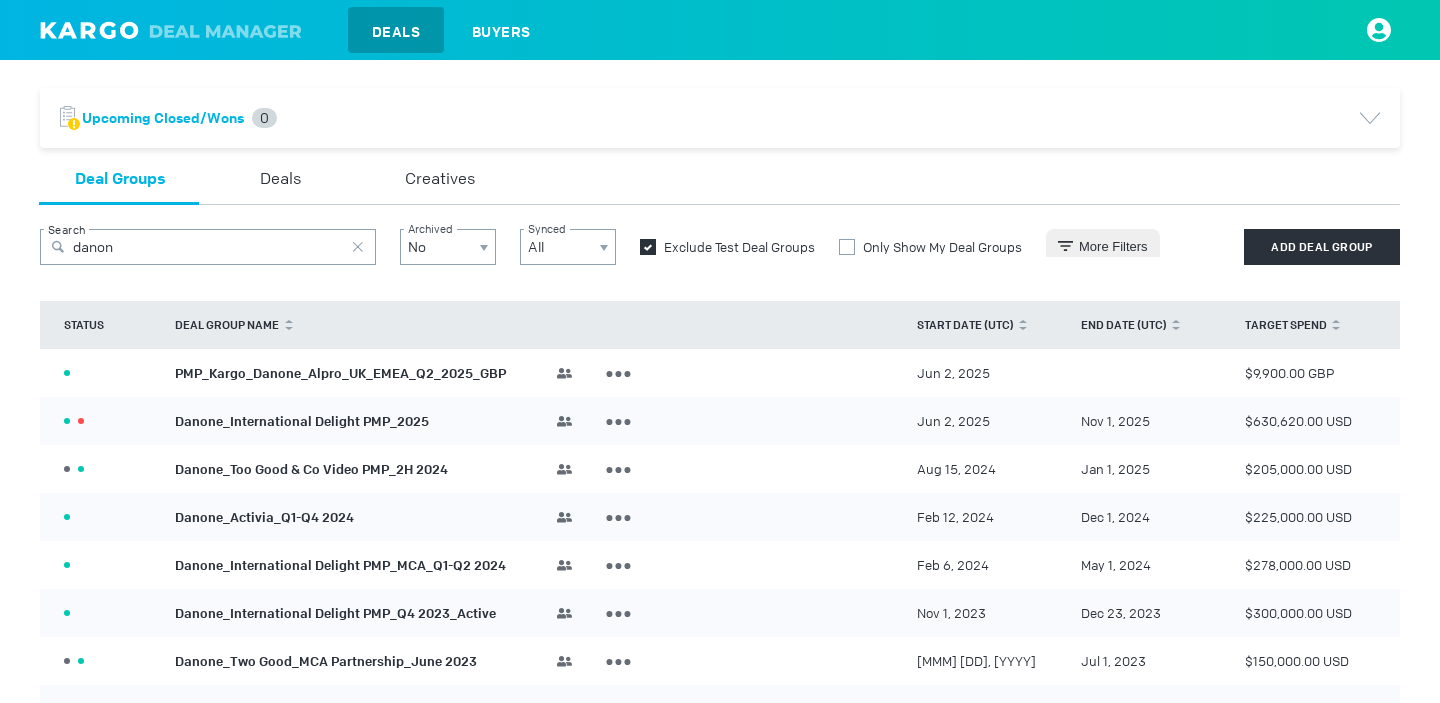click on "PMP_Kargo_Danone_Alpro_UK_EMEA_Q2_2025_GBP" at bounding box center (340, 372) 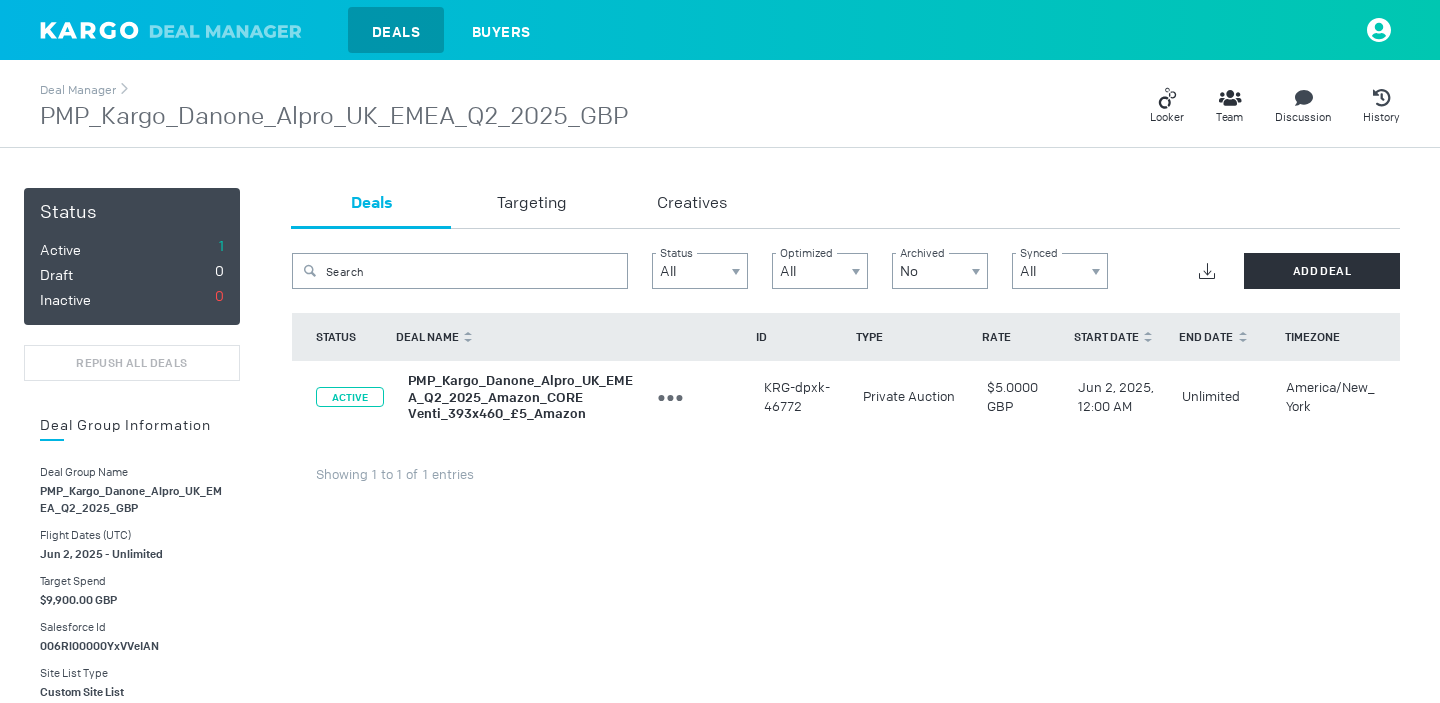 scroll, scrollTop: 12, scrollLeft: 0, axis: vertical 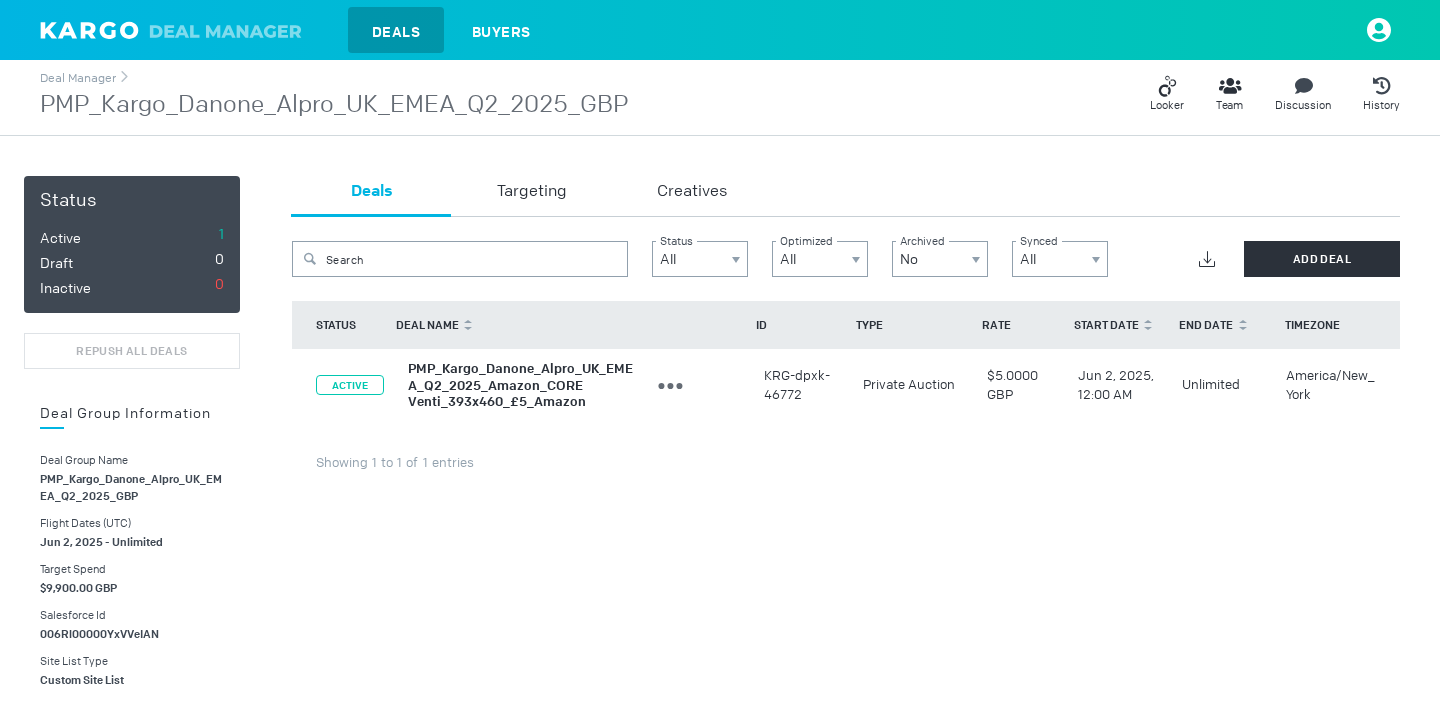 click on "PMP_Kargo_Danone_Alpro_UK_EMEA_Q2_2025_Amazon_CORE Venti_393x460_£5_Amazon" at bounding box center (520, 385) 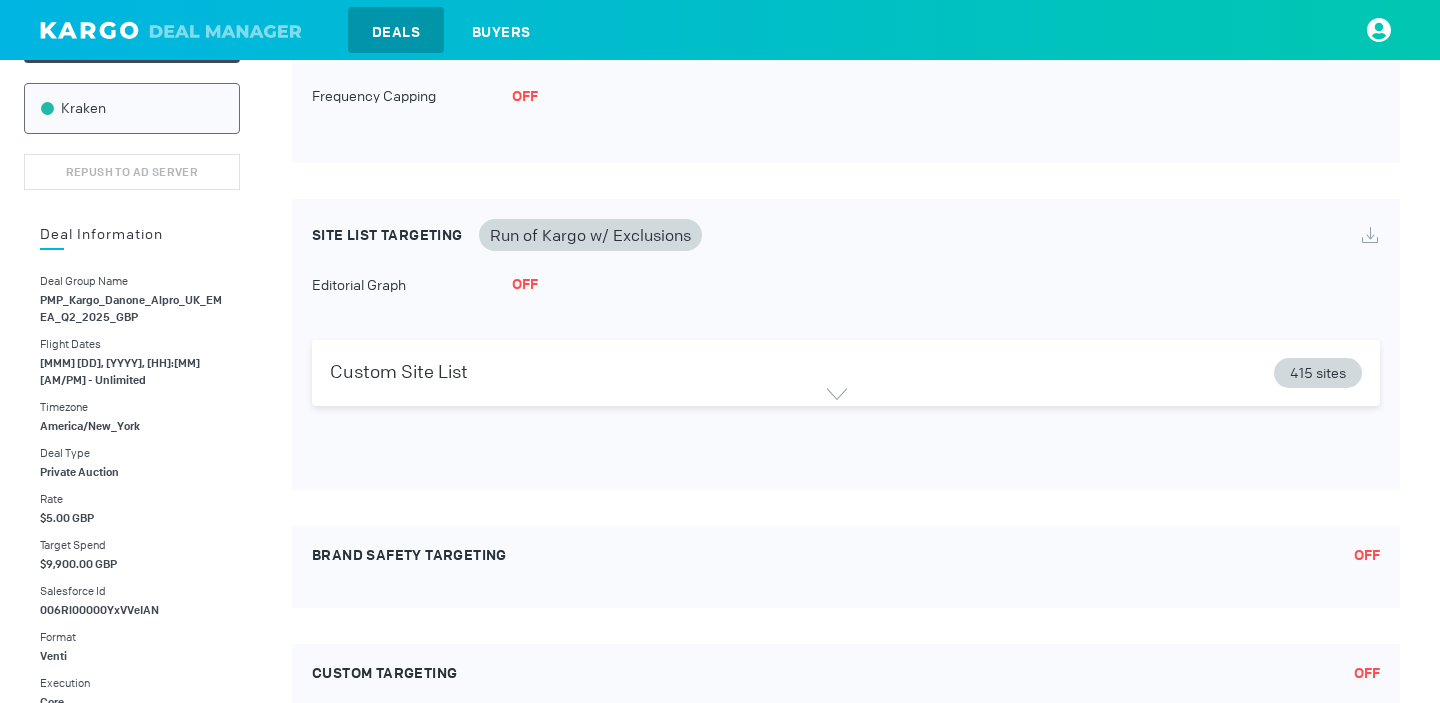 scroll, scrollTop: 313, scrollLeft: 0, axis: vertical 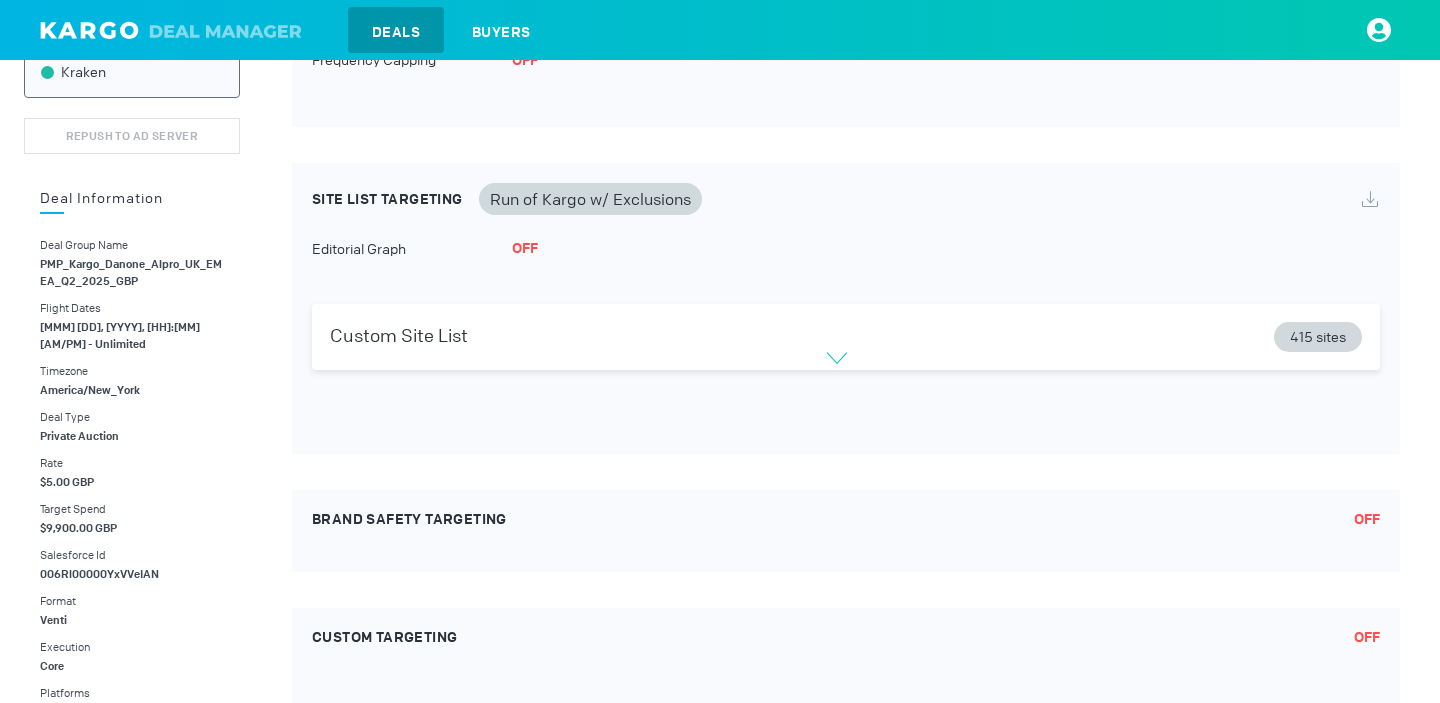 click at bounding box center [837, 358] 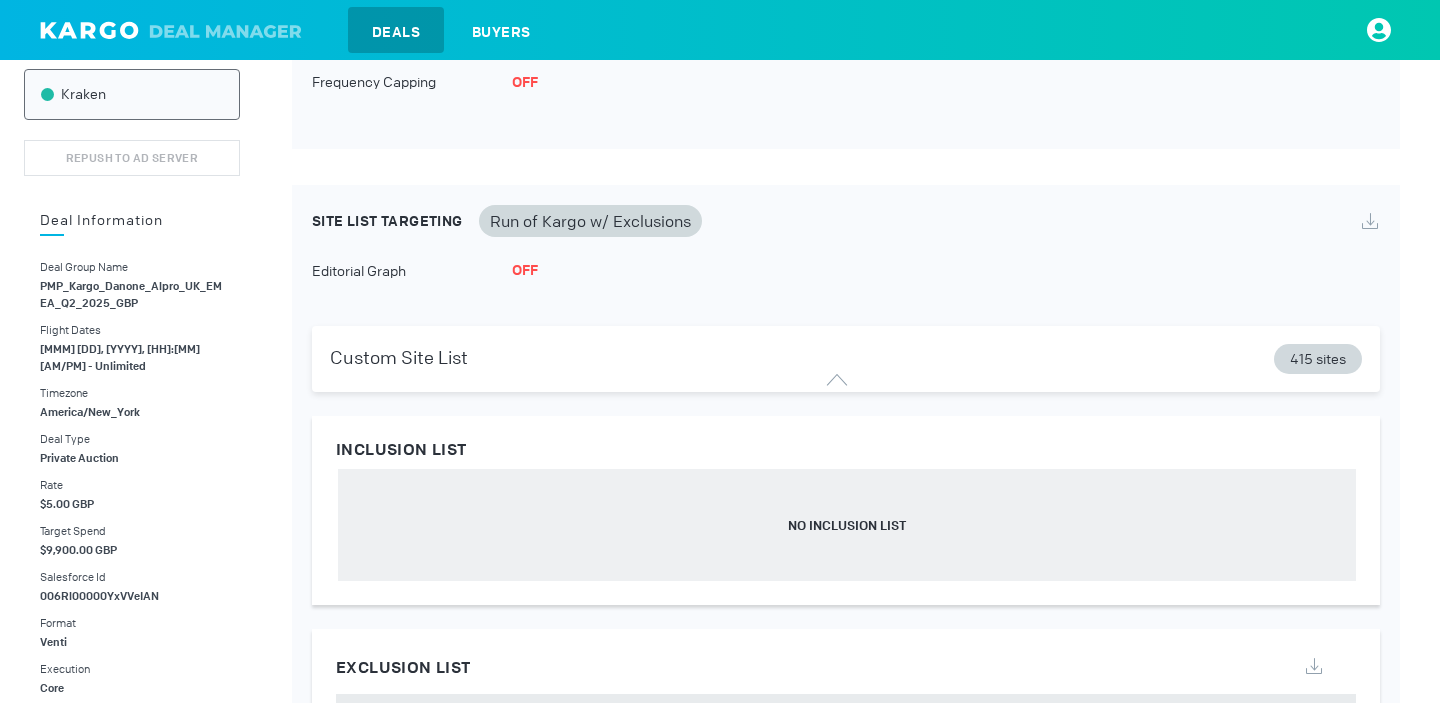 scroll, scrollTop: 345, scrollLeft: 0, axis: vertical 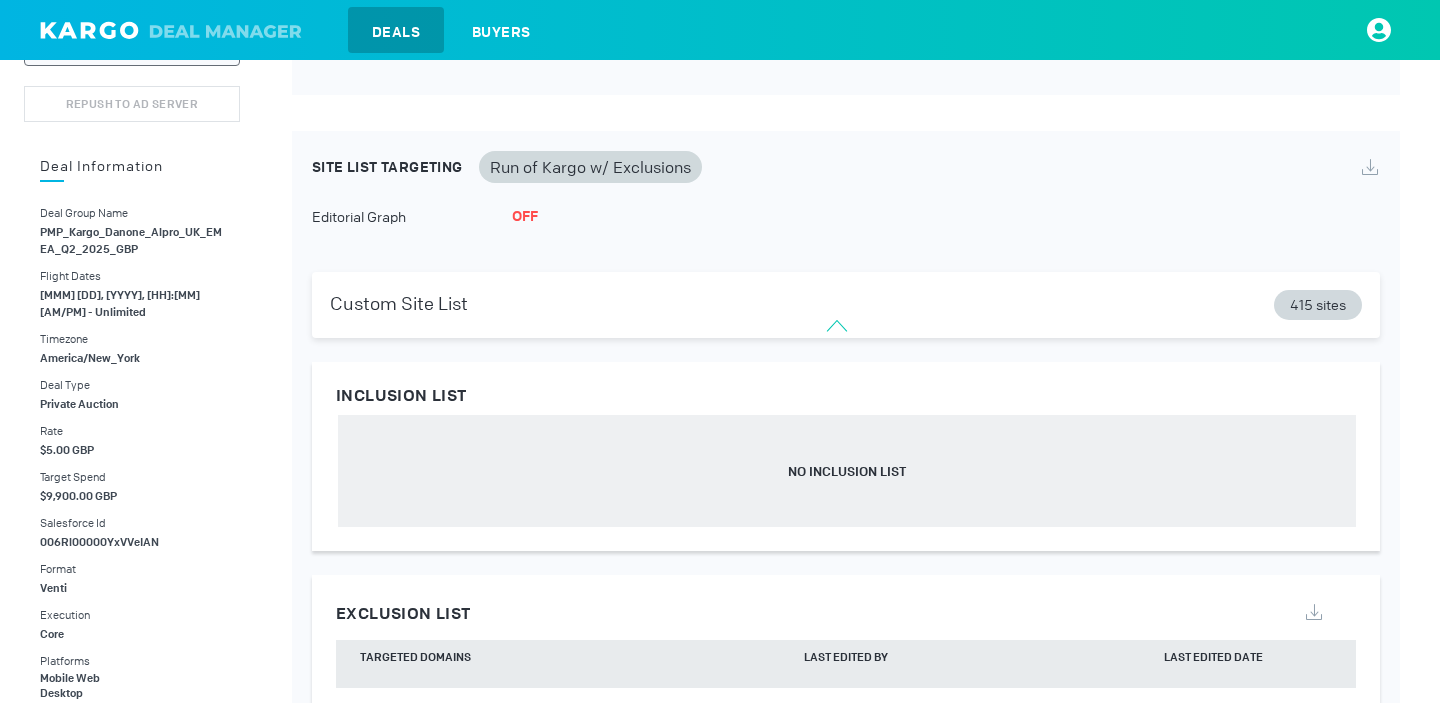 click at bounding box center (837, 326) 